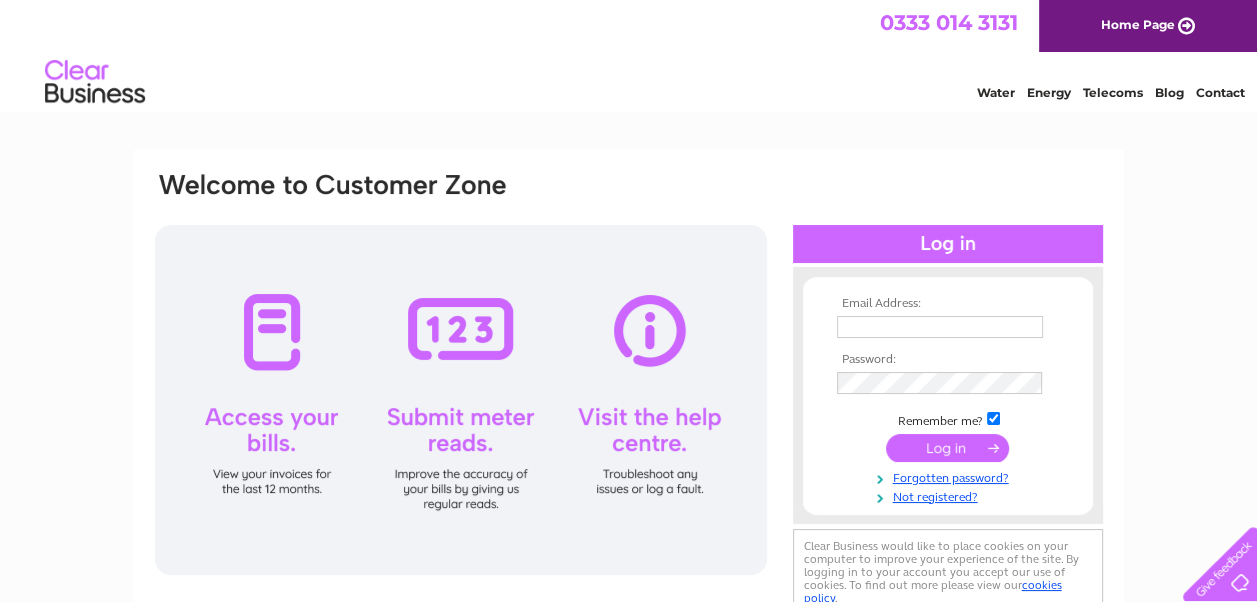 scroll, scrollTop: 0, scrollLeft: 0, axis: both 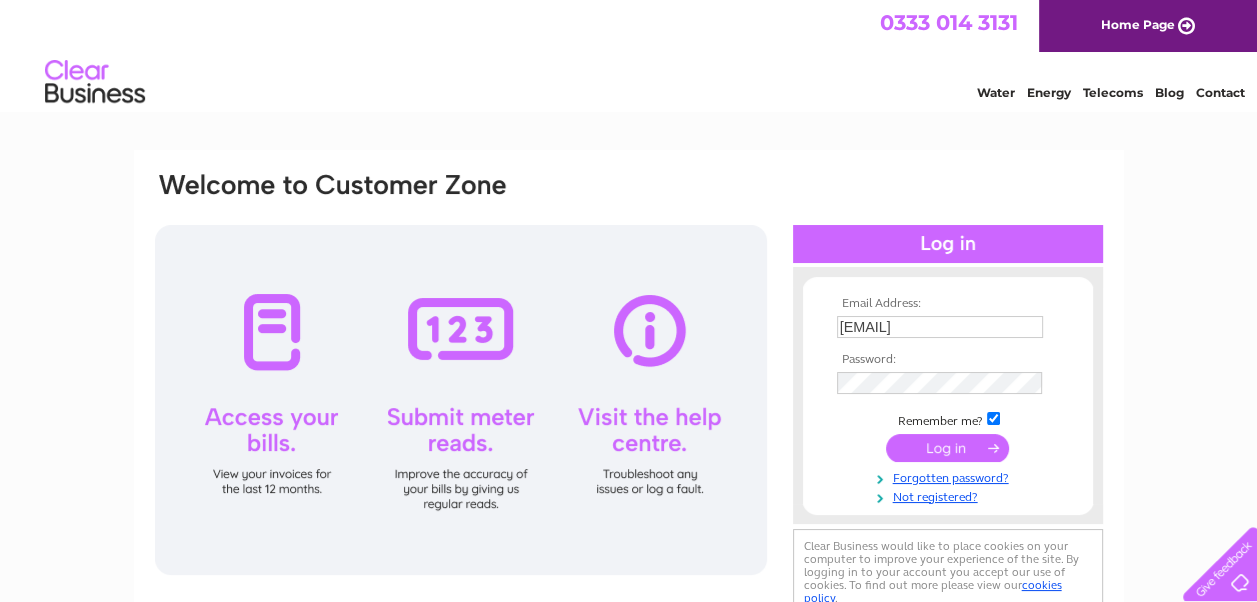 click at bounding box center [947, 448] 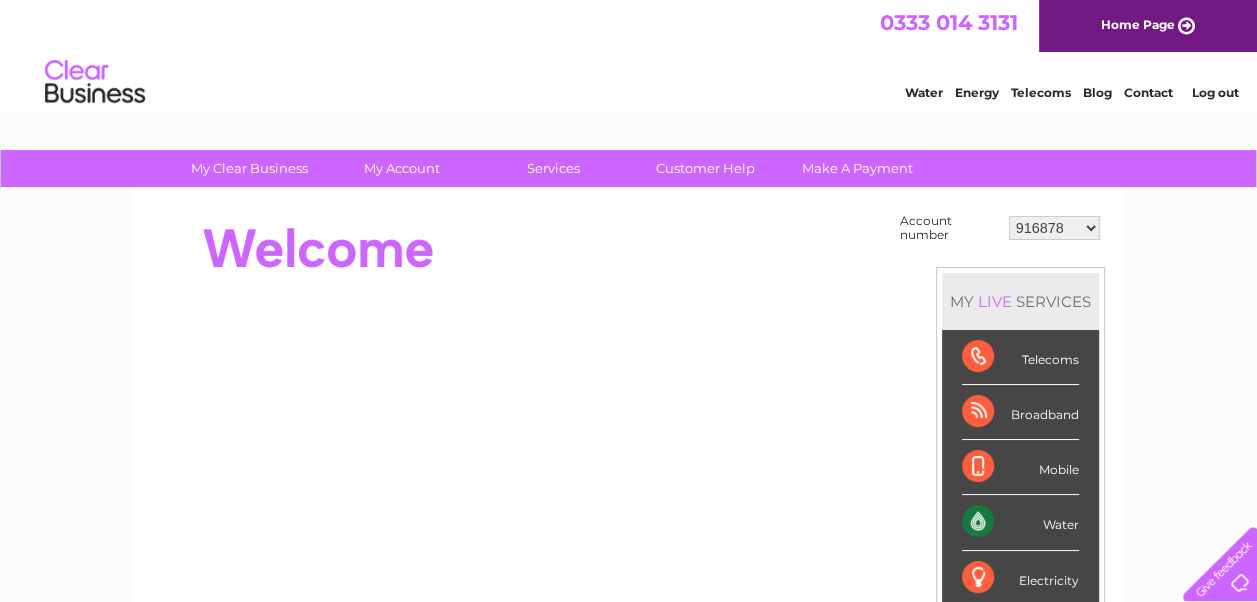 scroll, scrollTop: 0, scrollLeft: 0, axis: both 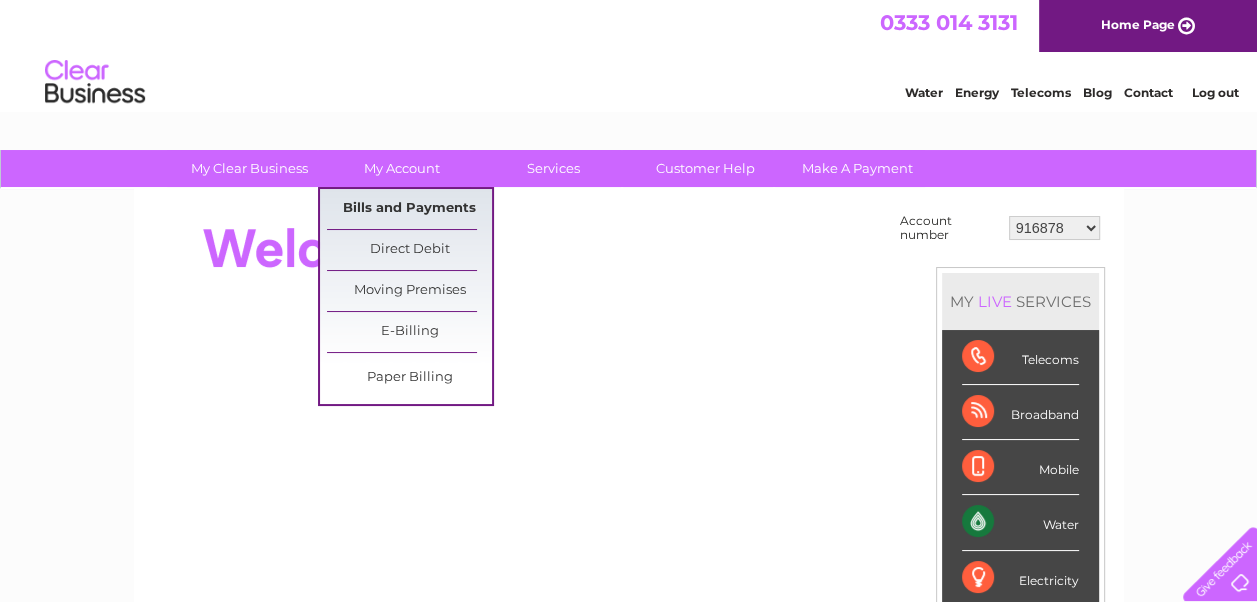 click on "Bills and Payments" at bounding box center (409, 209) 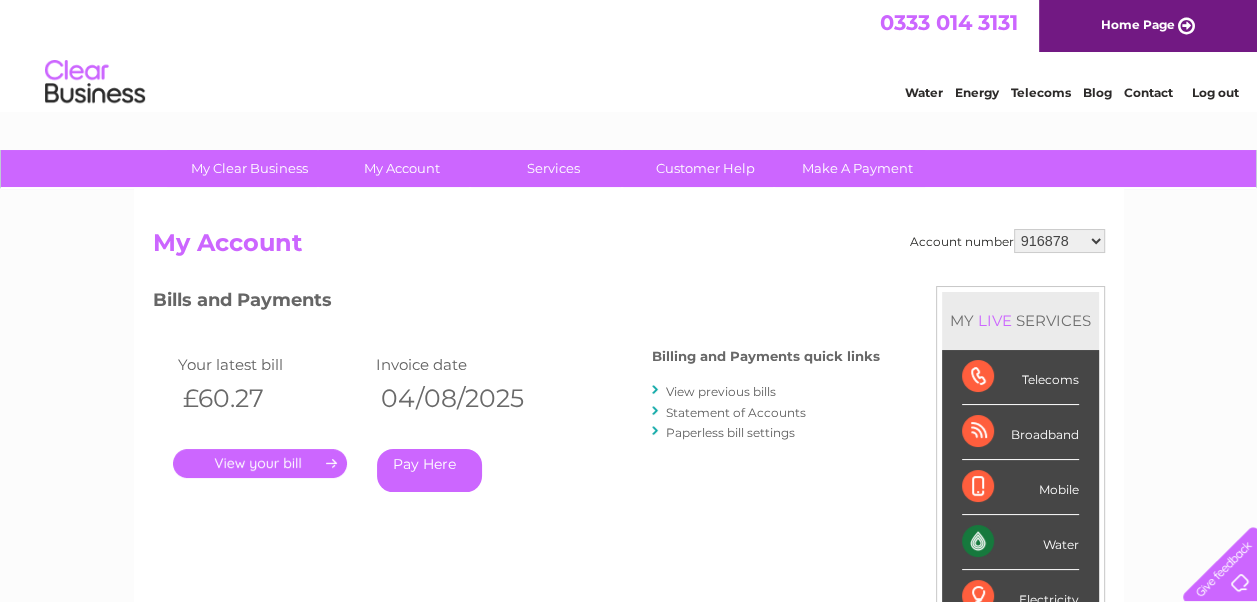scroll, scrollTop: 0, scrollLeft: 0, axis: both 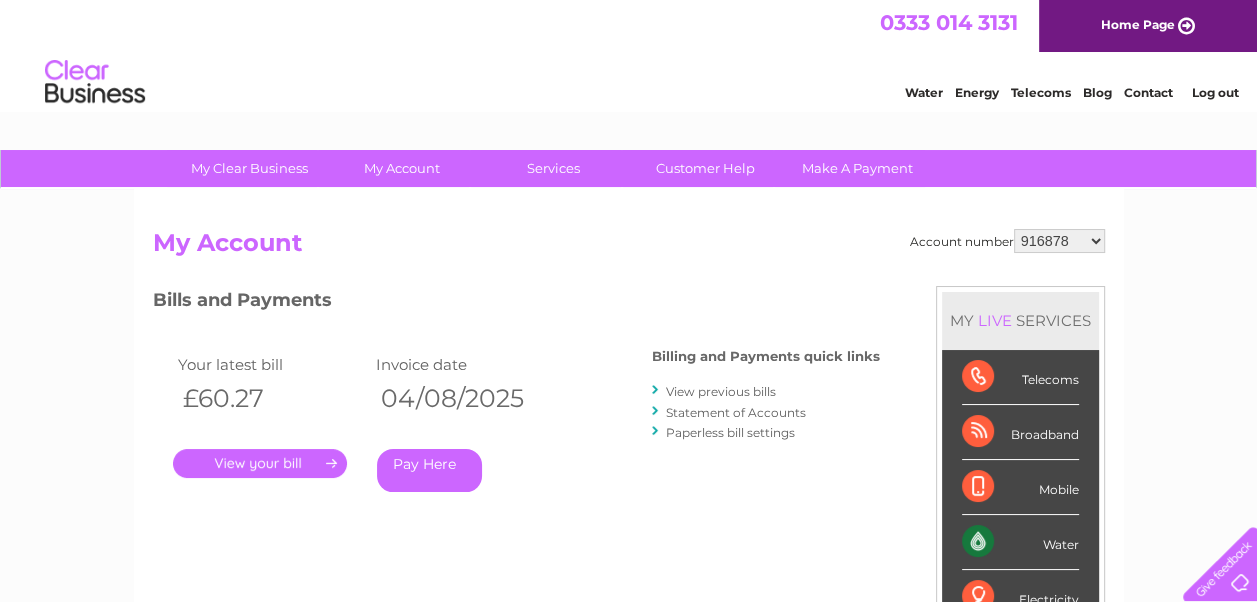 click on "." at bounding box center [260, 463] 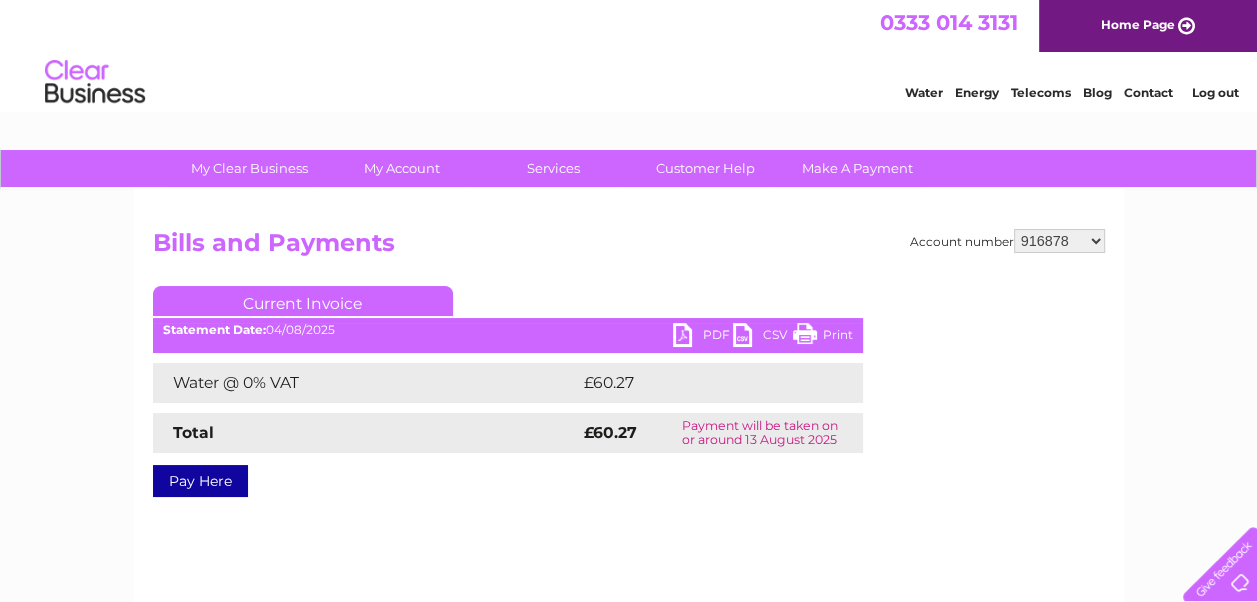 scroll, scrollTop: 0, scrollLeft: 0, axis: both 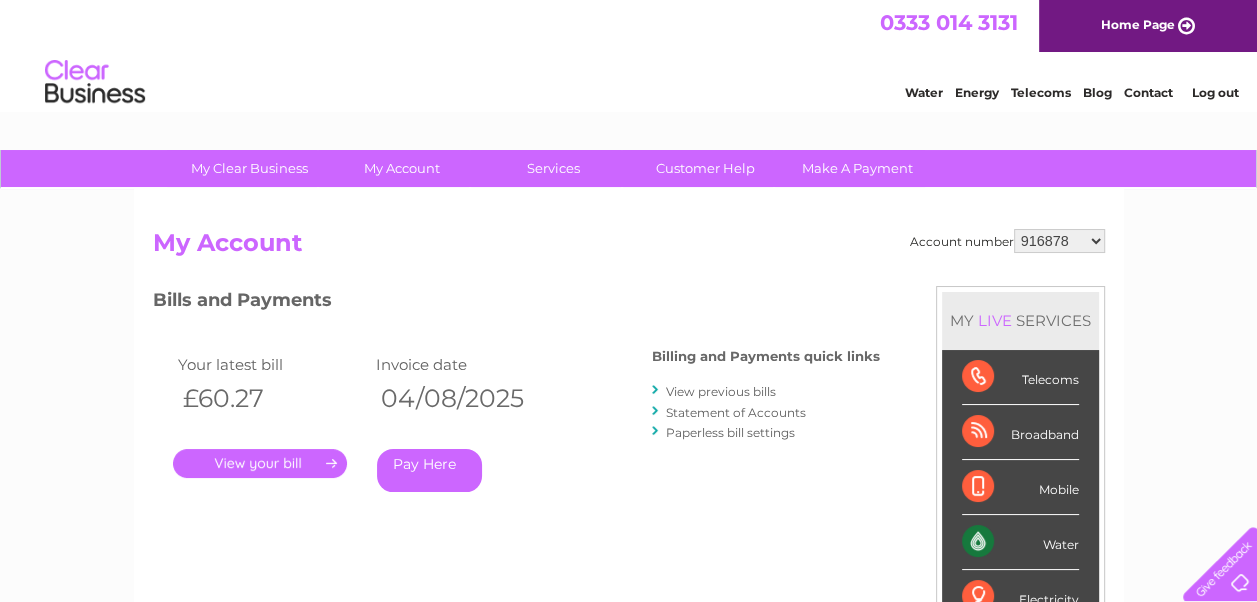 click on "916878
30270082" at bounding box center [1059, 241] 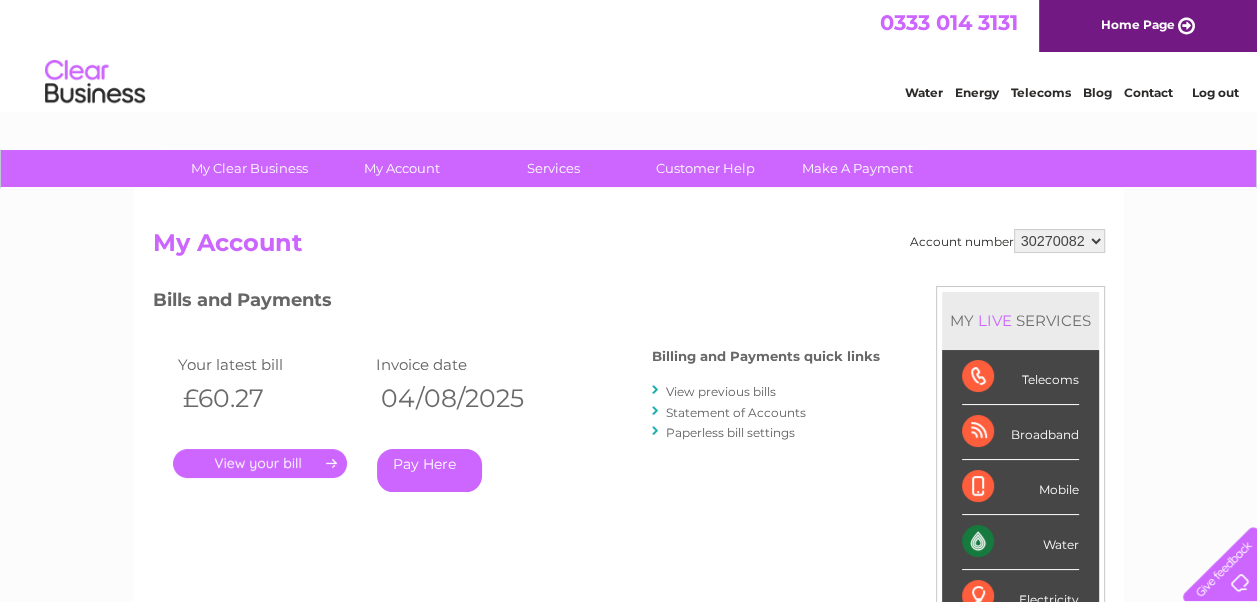 click on "916878
30270082" at bounding box center (1059, 241) 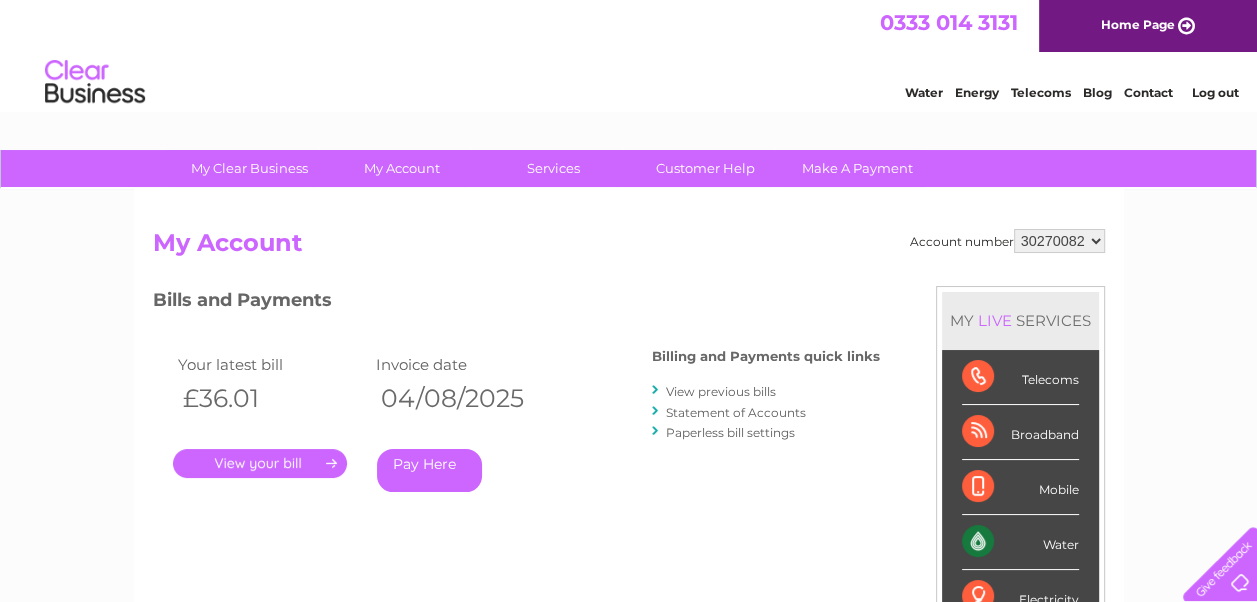 scroll, scrollTop: 0, scrollLeft: 0, axis: both 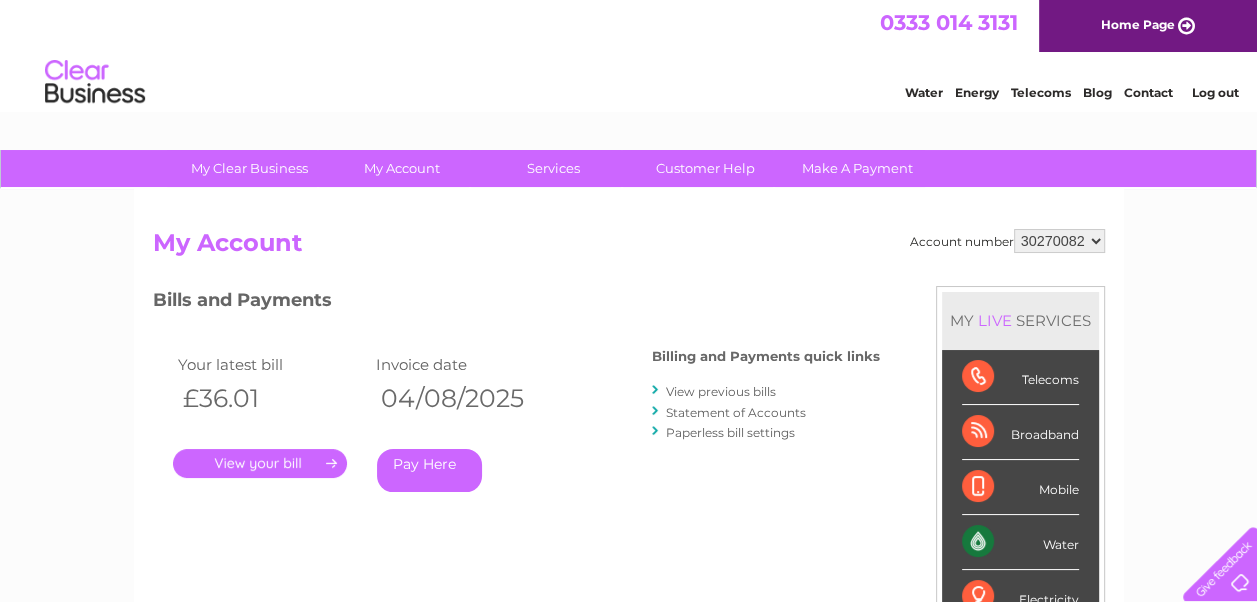 click on "." at bounding box center [260, 463] 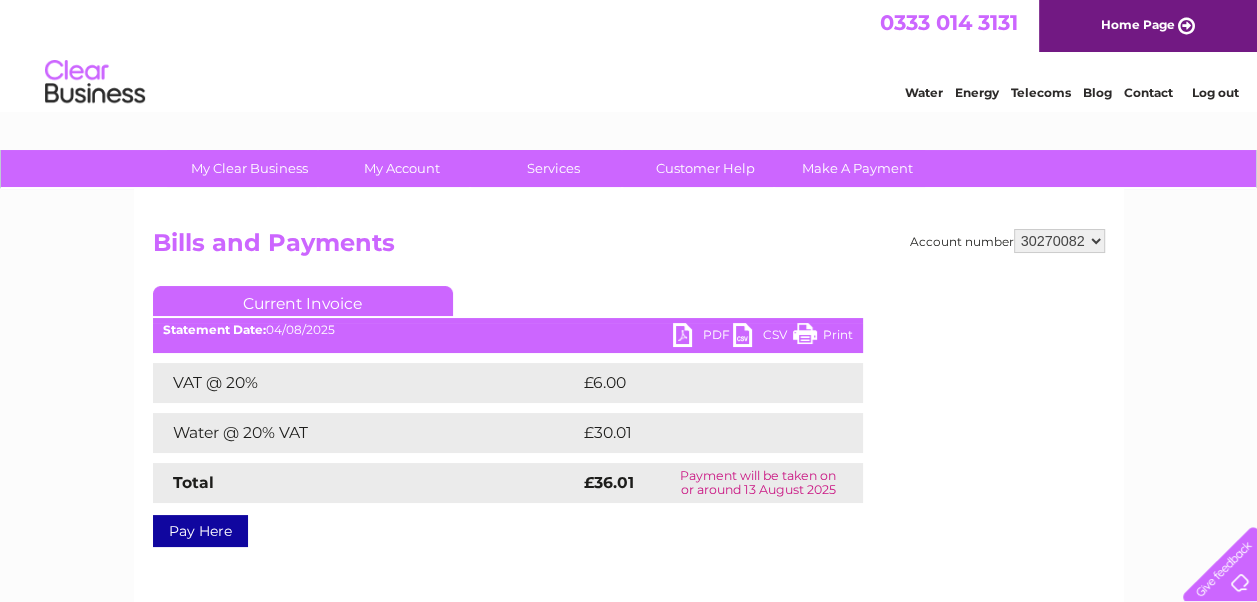 scroll, scrollTop: 0, scrollLeft: 0, axis: both 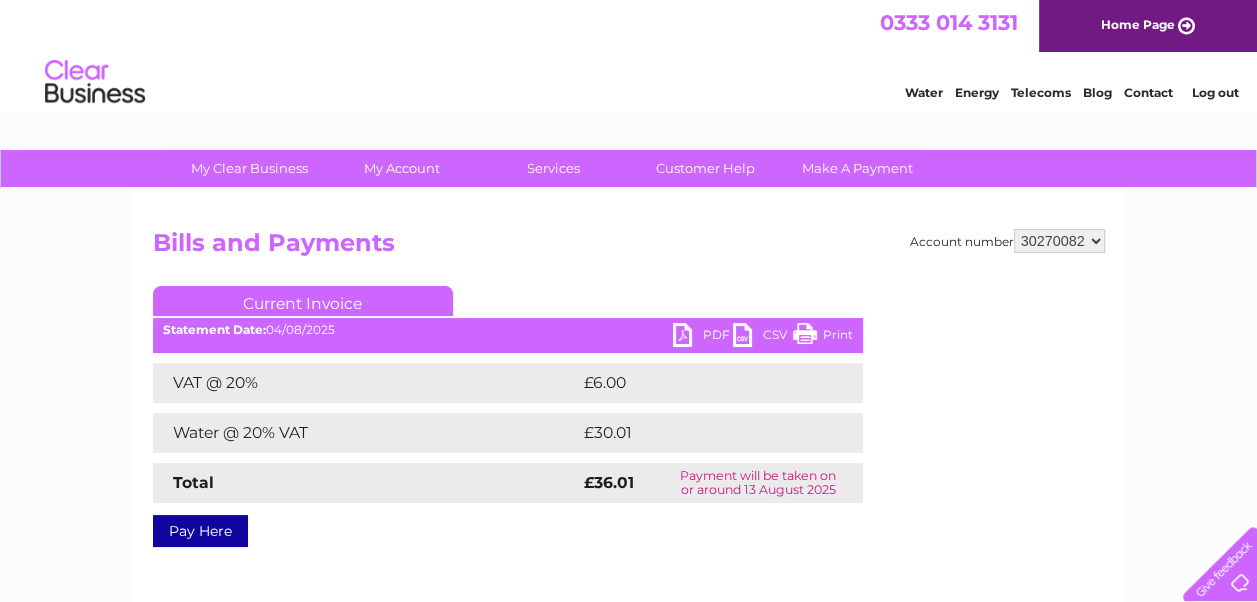 click on "PDF" at bounding box center [703, 337] 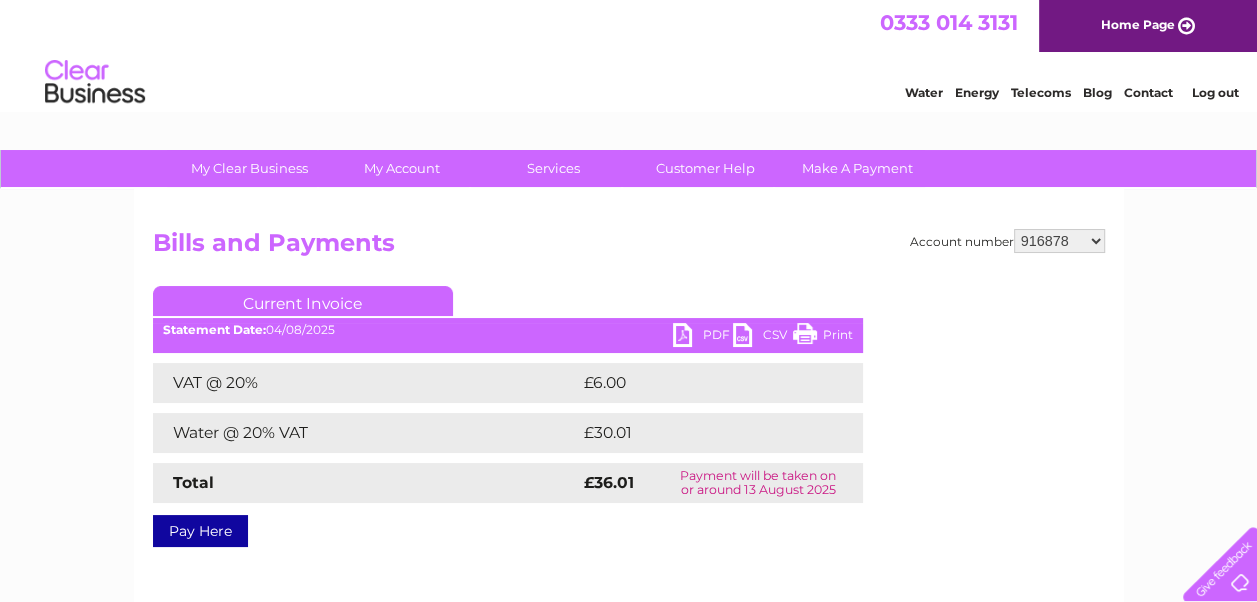 click on "PDF" at bounding box center (703, 337) 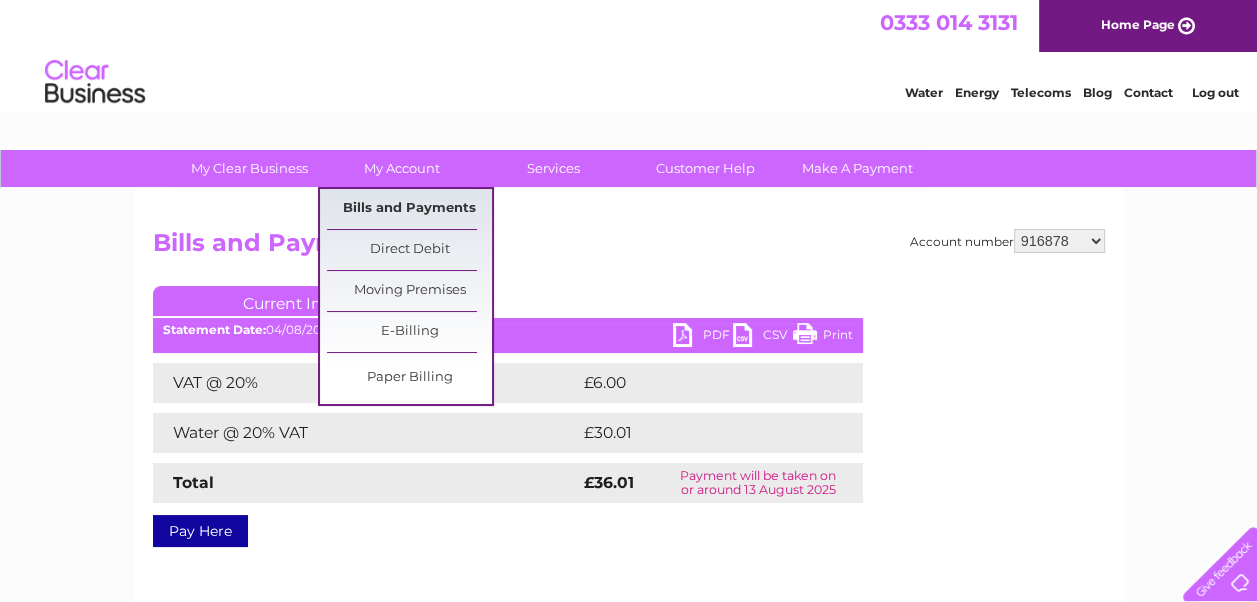 click on "Bills and Payments" at bounding box center [409, 209] 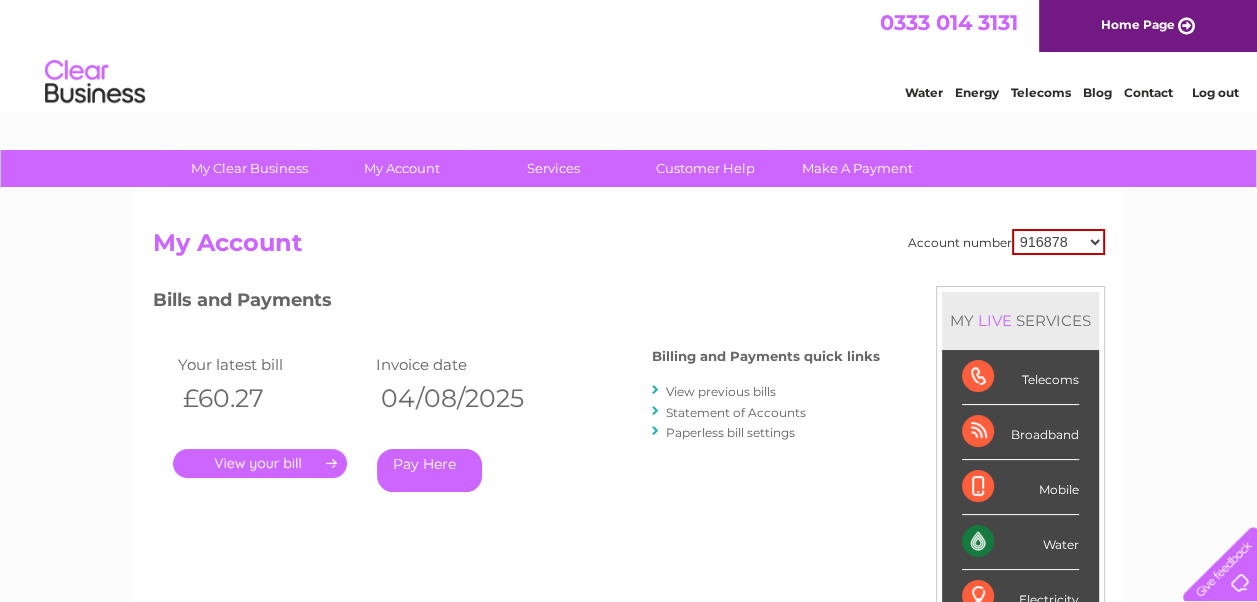 scroll, scrollTop: 0, scrollLeft: 0, axis: both 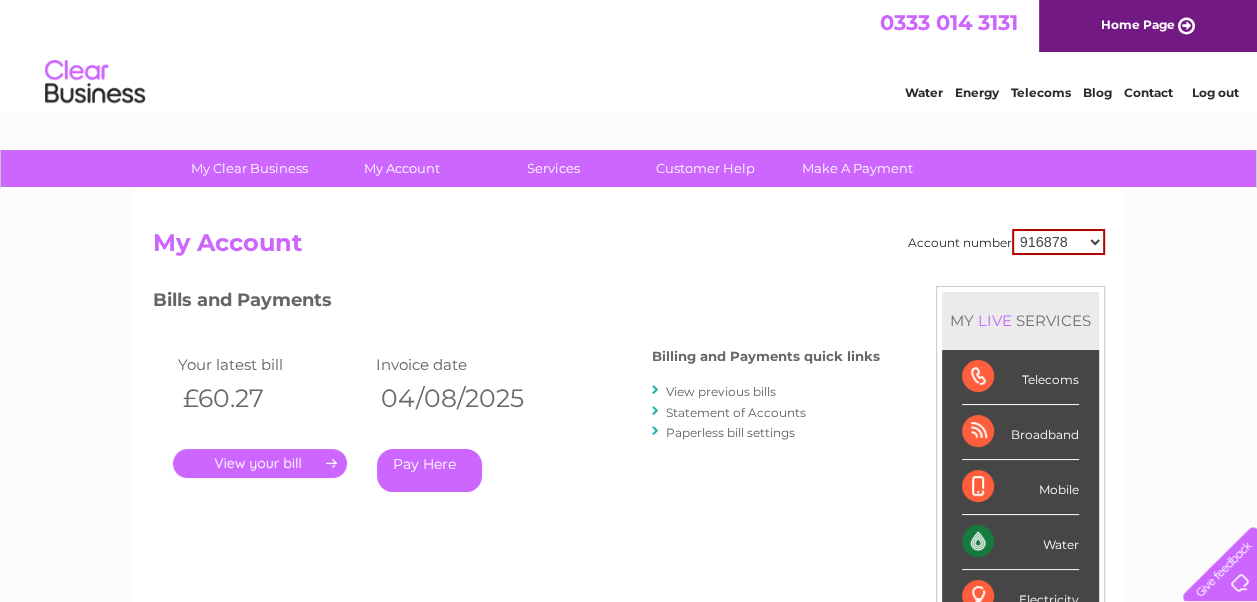 click on "916878
30270082" at bounding box center [1058, 242] 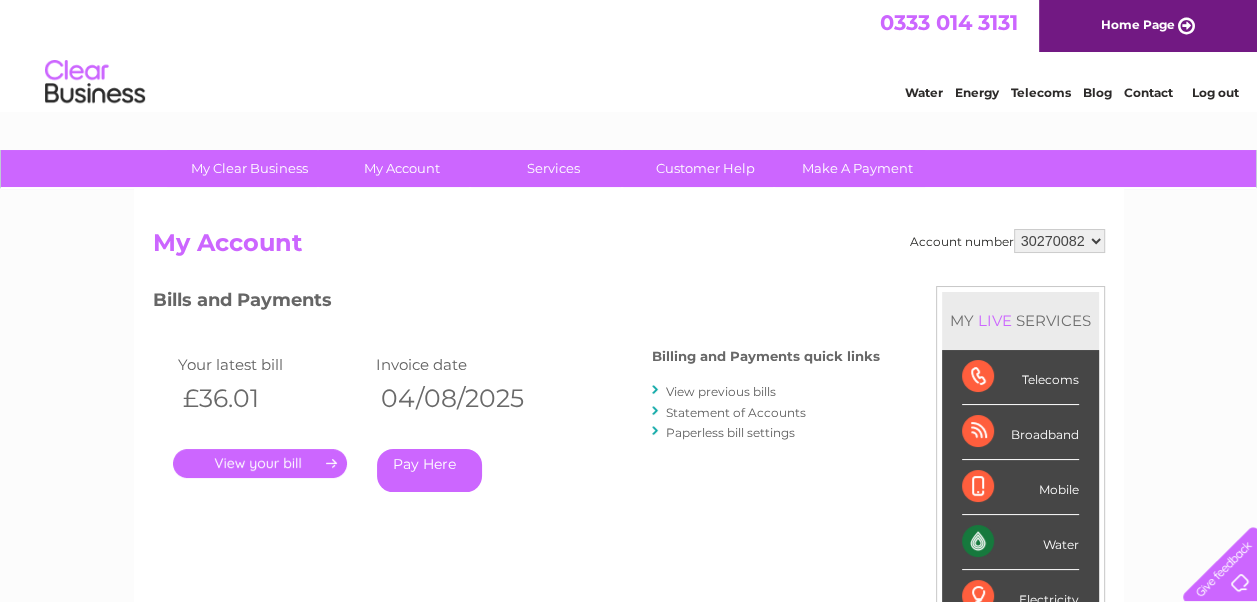 scroll, scrollTop: 0, scrollLeft: 0, axis: both 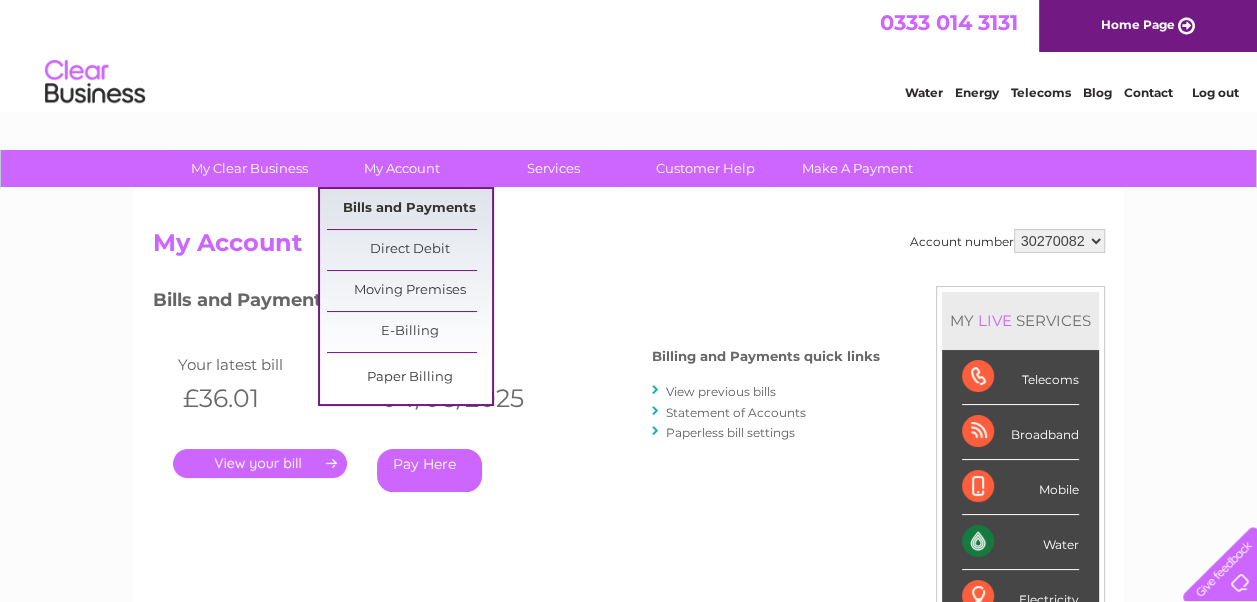 click on "Bills and Payments" at bounding box center (409, 209) 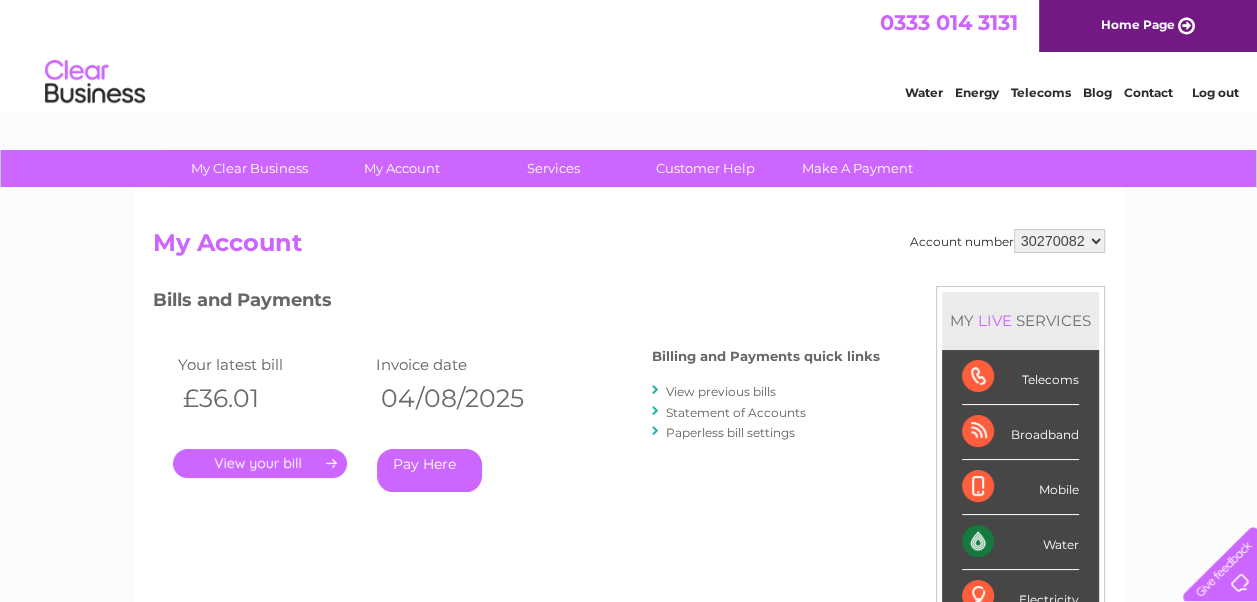 scroll, scrollTop: 0, scrollLeft: 0, axis: both 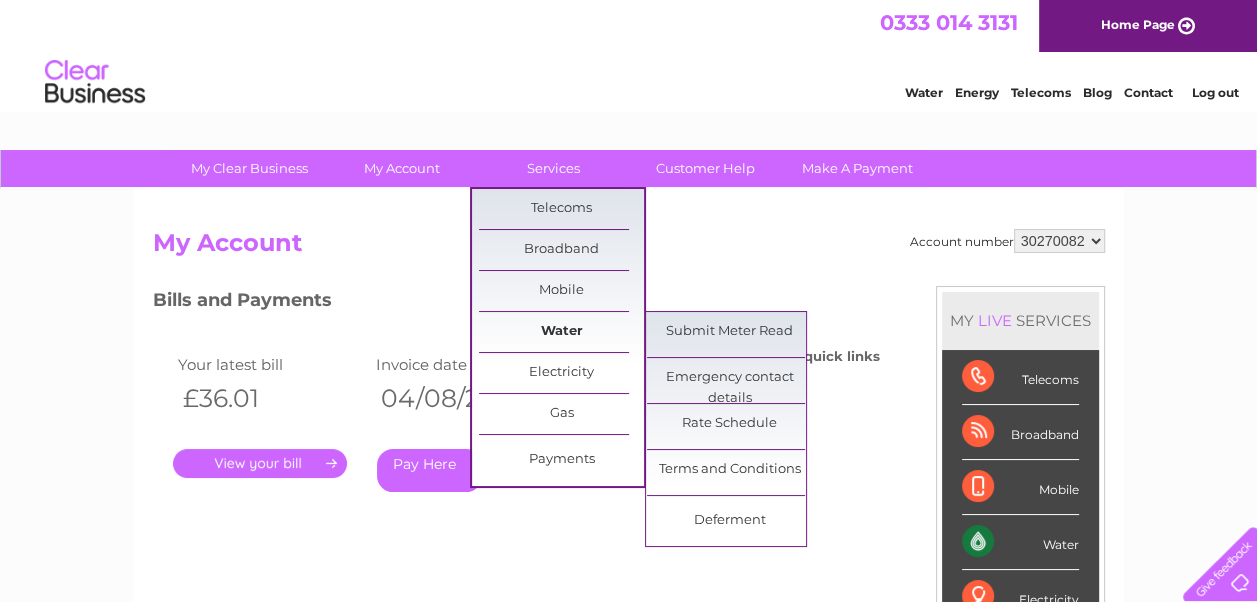 click on "Water" at bounding box center [561, 332] 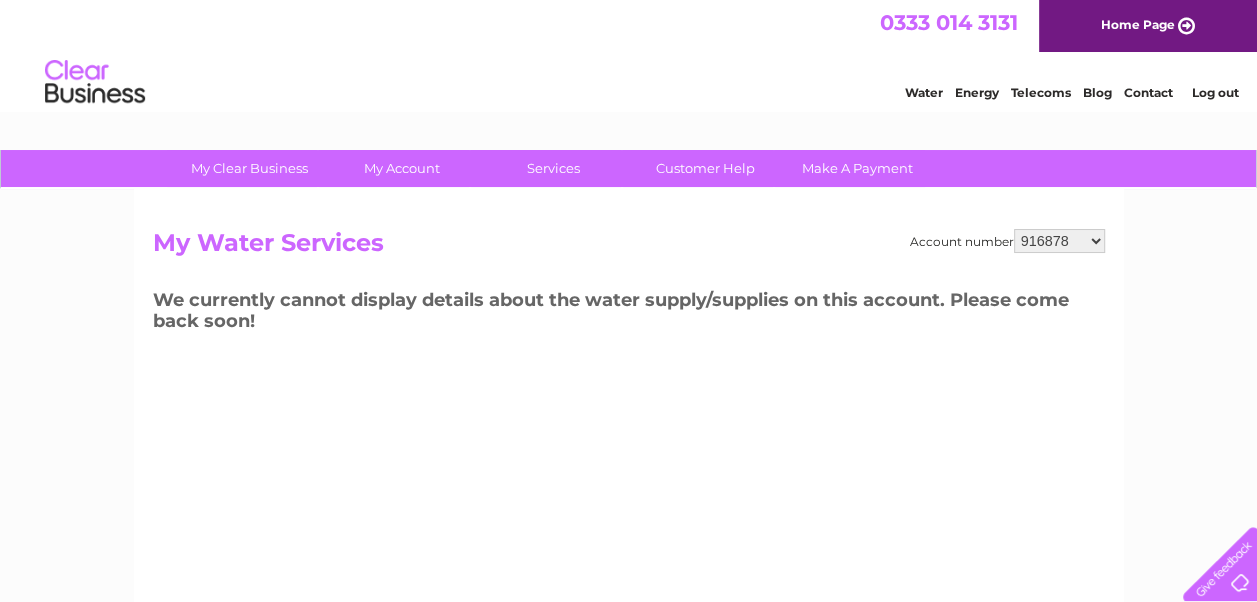 scroll, scrollTop: 0, scrollLeft: 0, axis: both 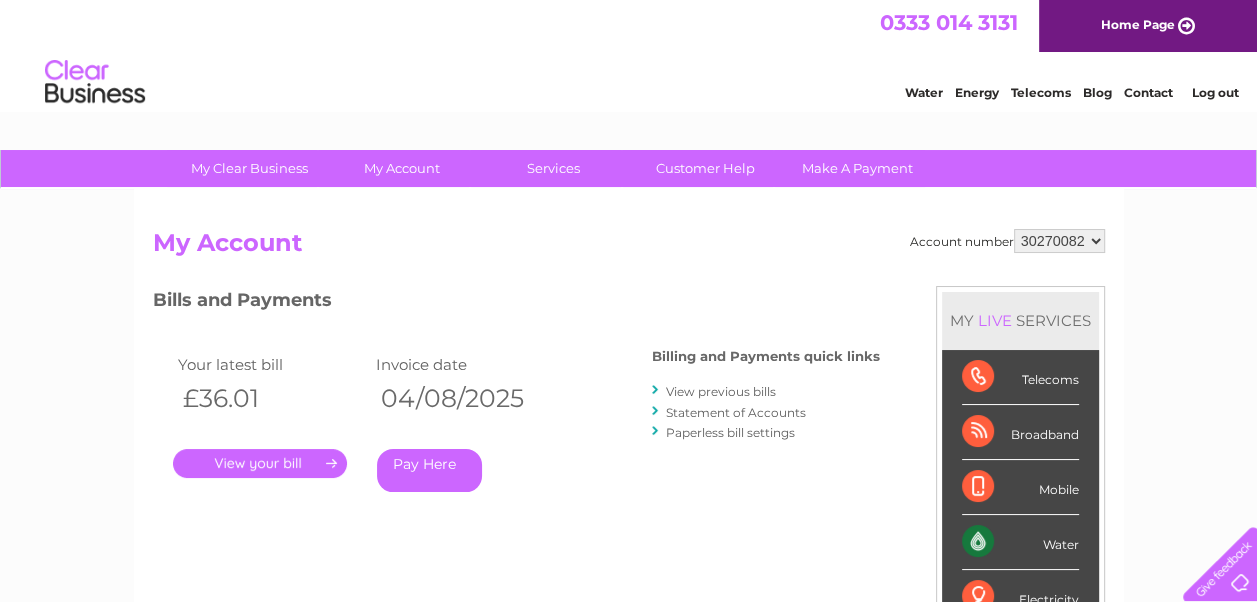 click on "View previous bills" at bounding box center (721, 391) 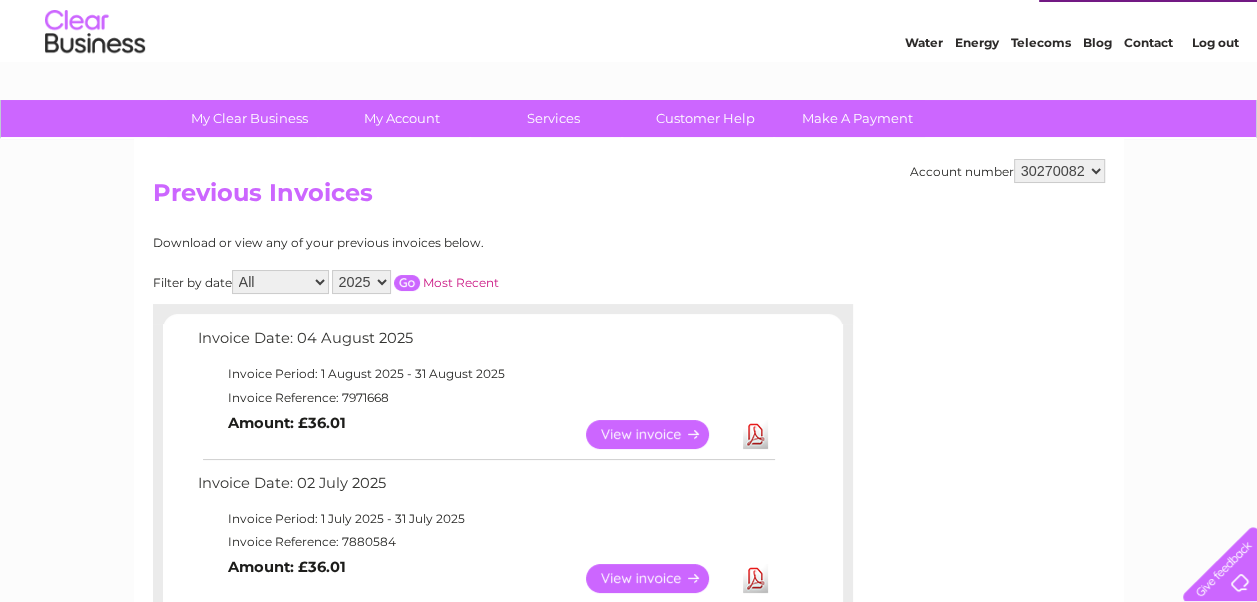 scroll, scrollTop: 0, scrollLeft: 0, axis: both 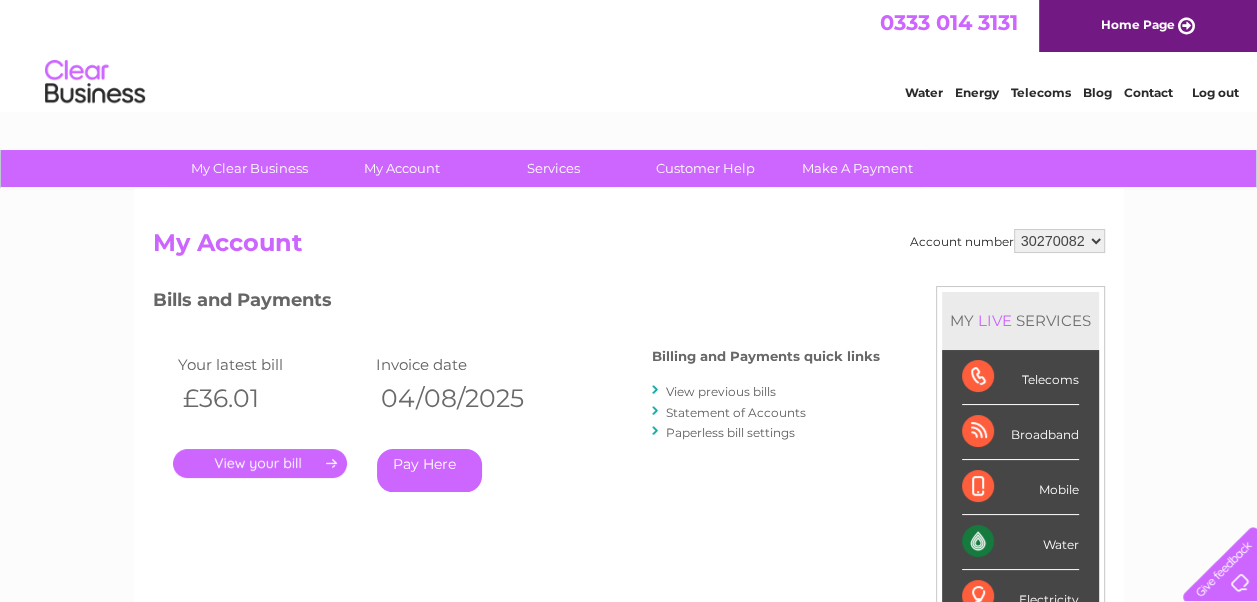 click on "916878
30270082" at bounding box center (1059, 241) 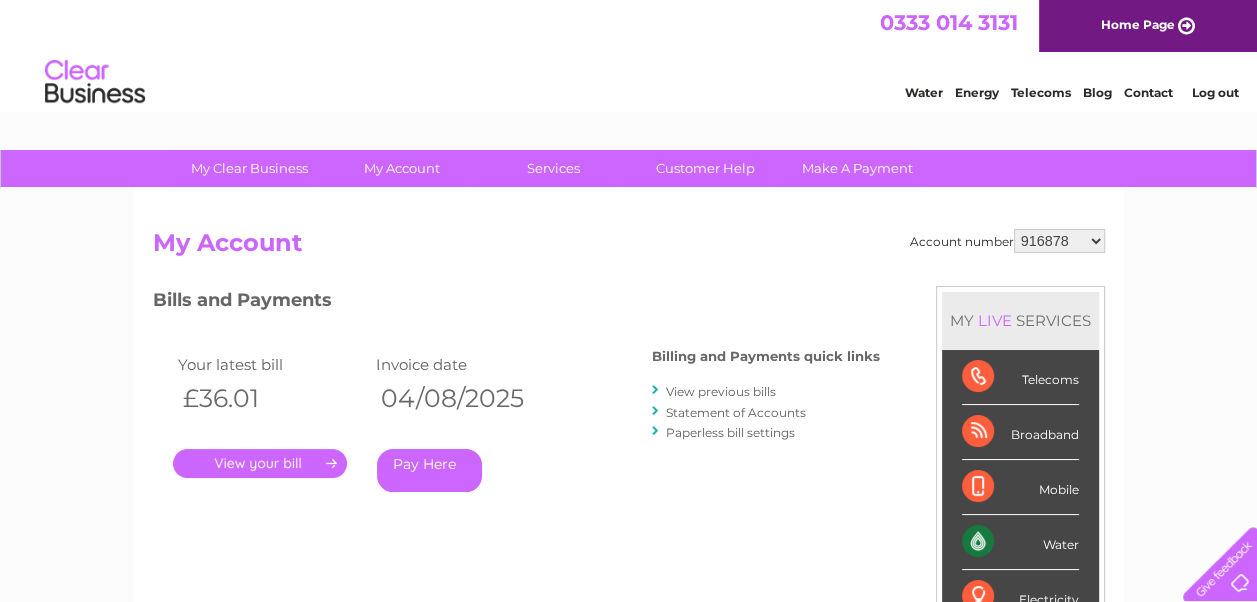 click on "916878
30270082" at bounding box center [1059, 241] 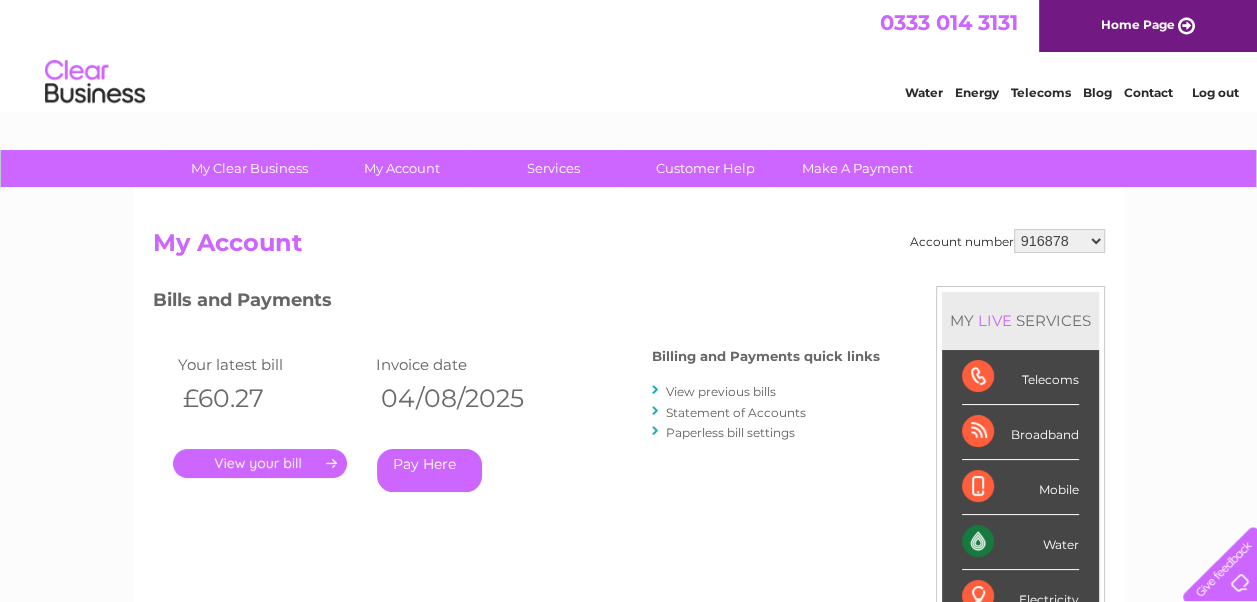 scroll, scrollTop: 0, scrollLeft: 0, axis: both 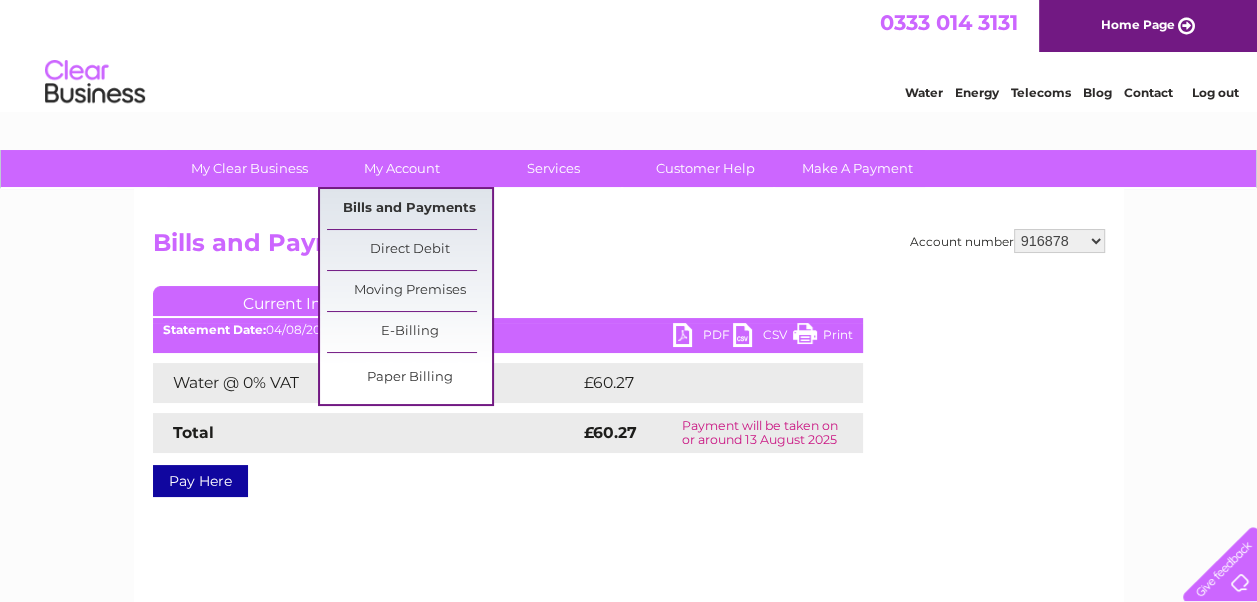 click on "Bills and Payments" at bounding box center [409, 209] 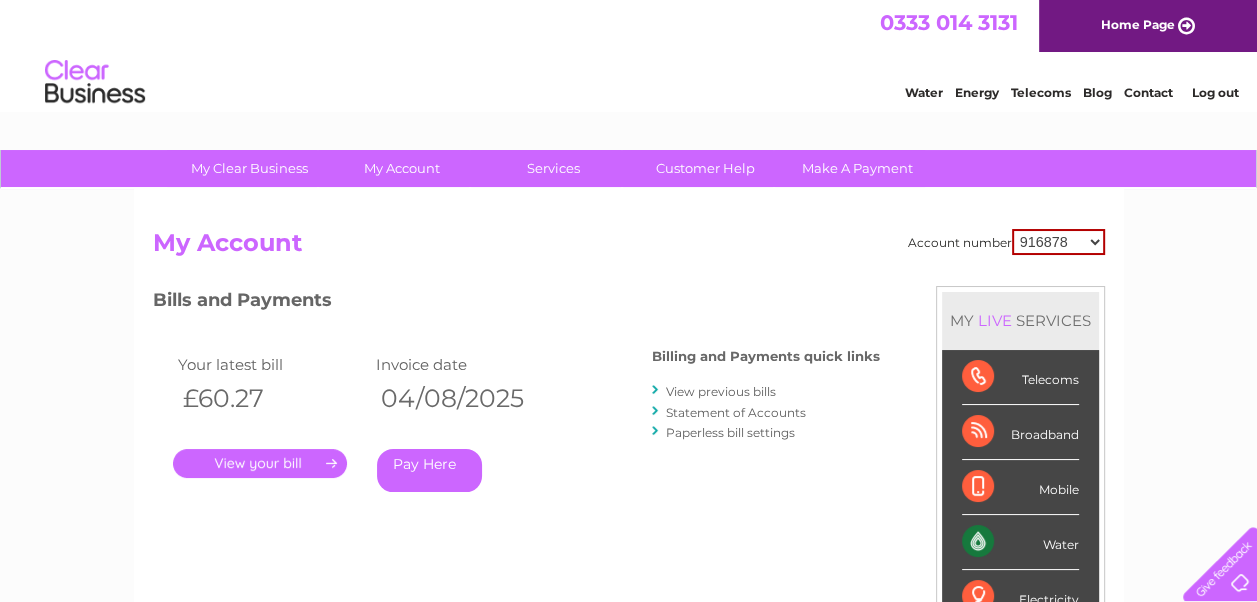 scroll, scrollTop: 0, scrollLeft: 0, axis: both 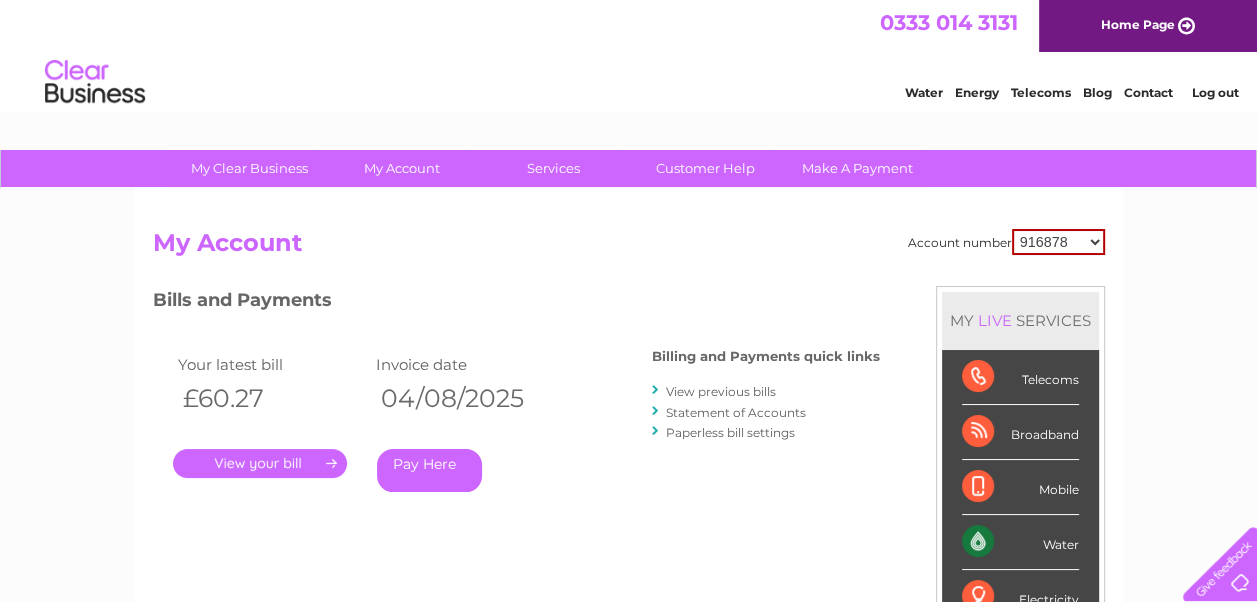 click on "View previous bills" at bounding box center (721, 391) 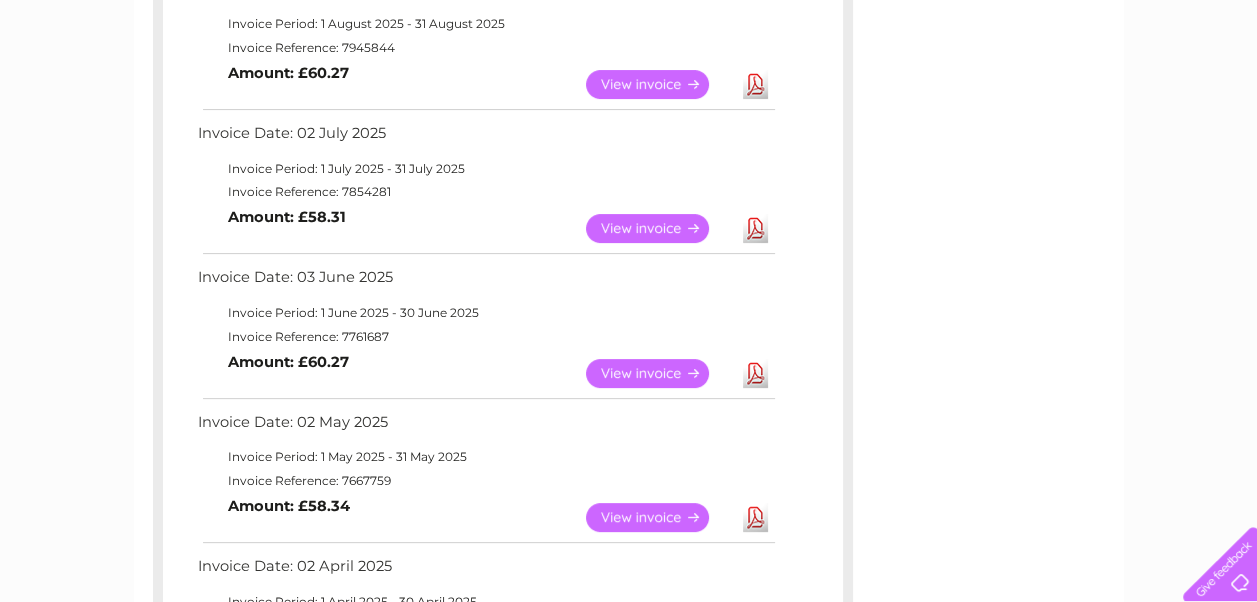 scroll, scrollTop: 300, scrollLeft: 0, axis: vertical 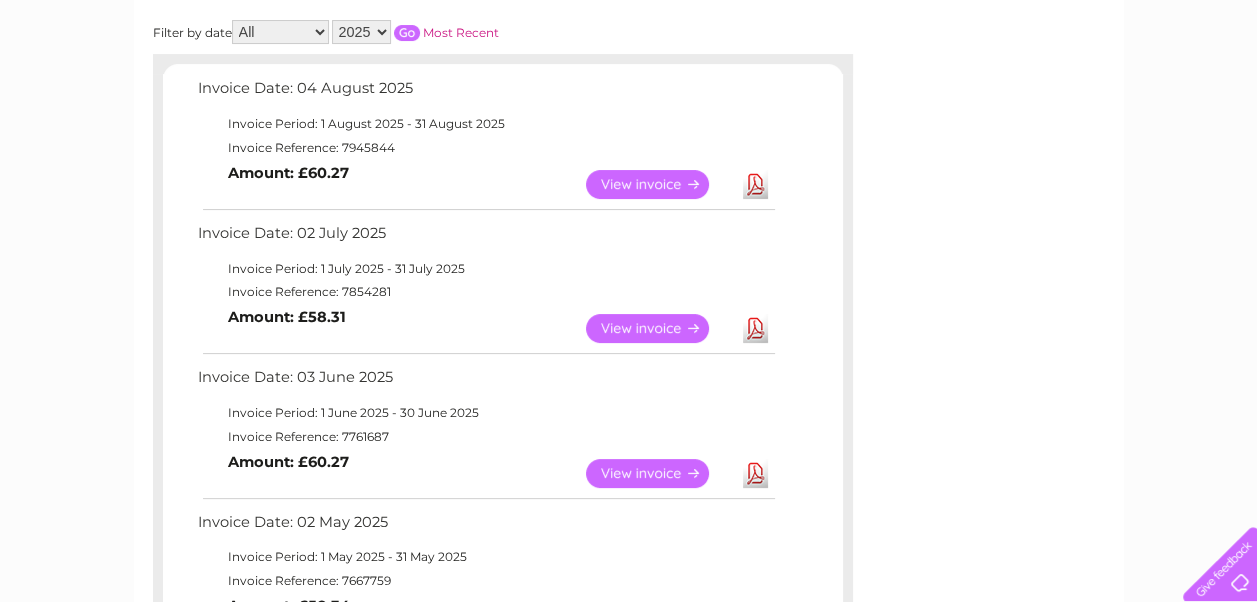 click on "View" at bounding box center (659, 328) 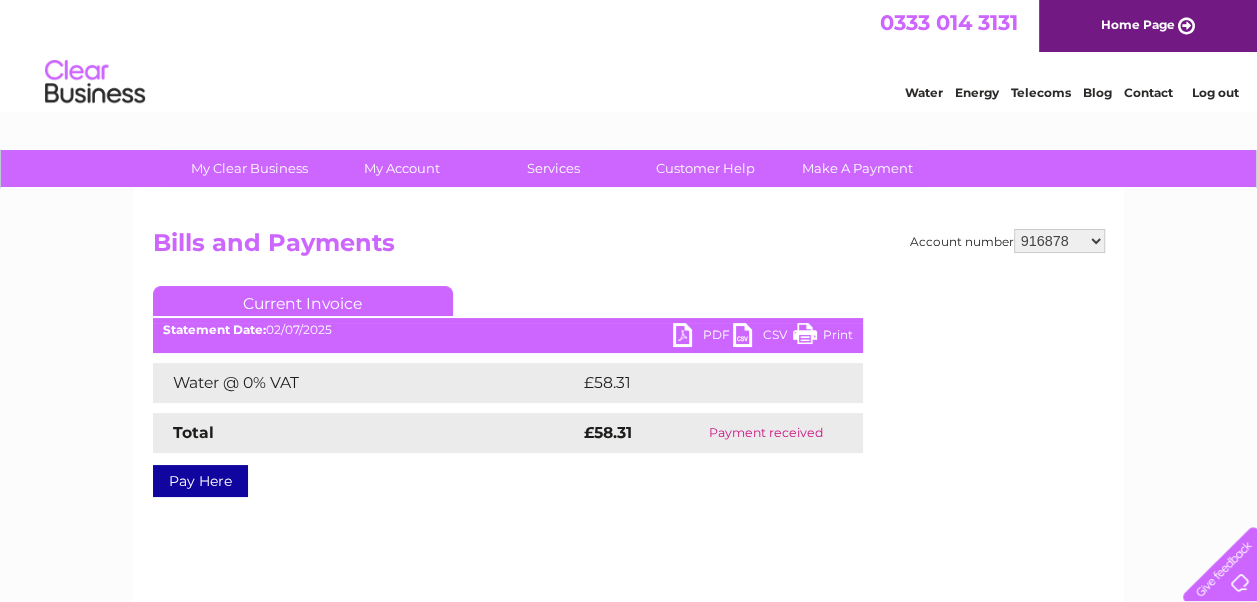 scroll, scrollTop: 0, scrollLeft: 0, axis: both 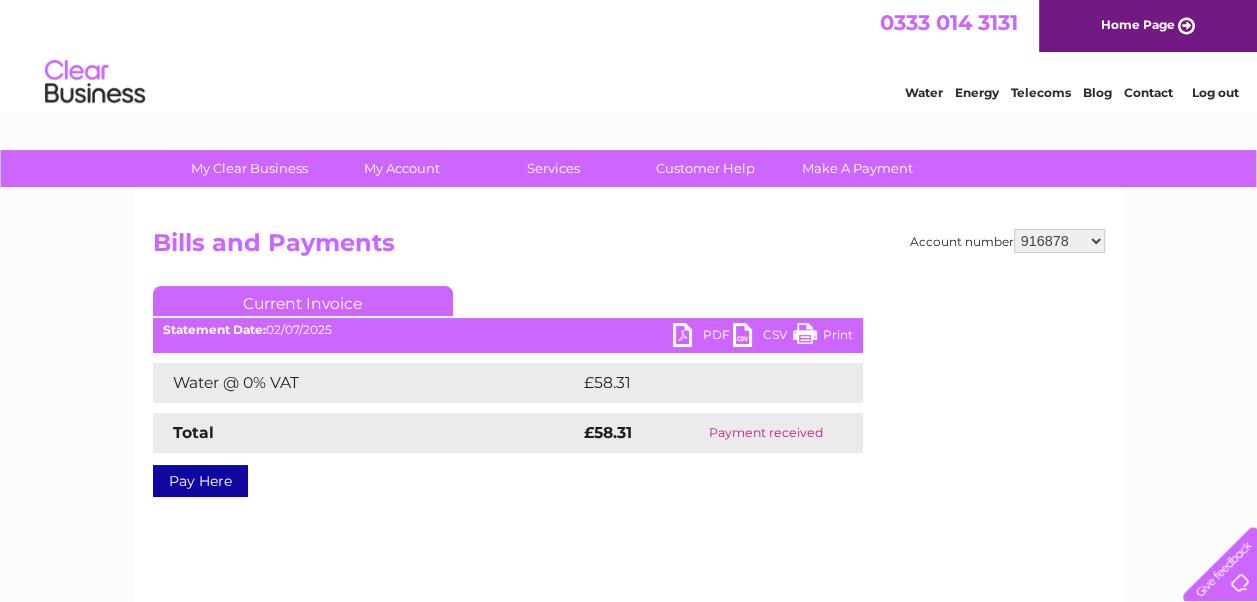 click on "PDF" at bounding box center [703, 337] 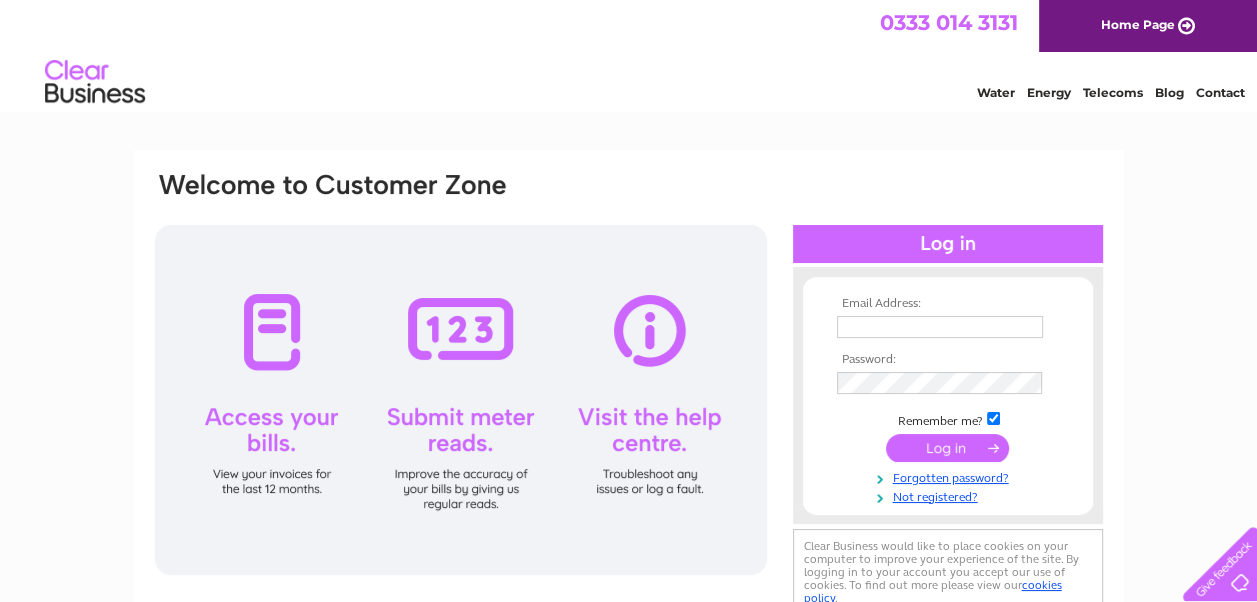 scroll, scrollTop: 0, scrollLeft: 0, axis: both 